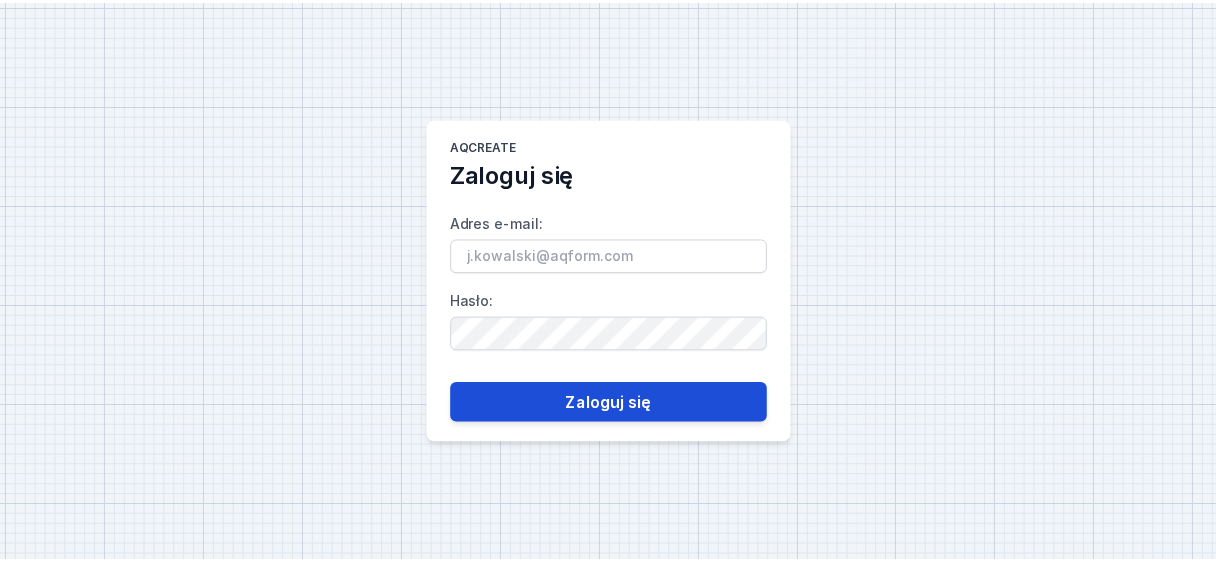 scroll, scrollTop: 0, scrollLeft: 0, axis: both 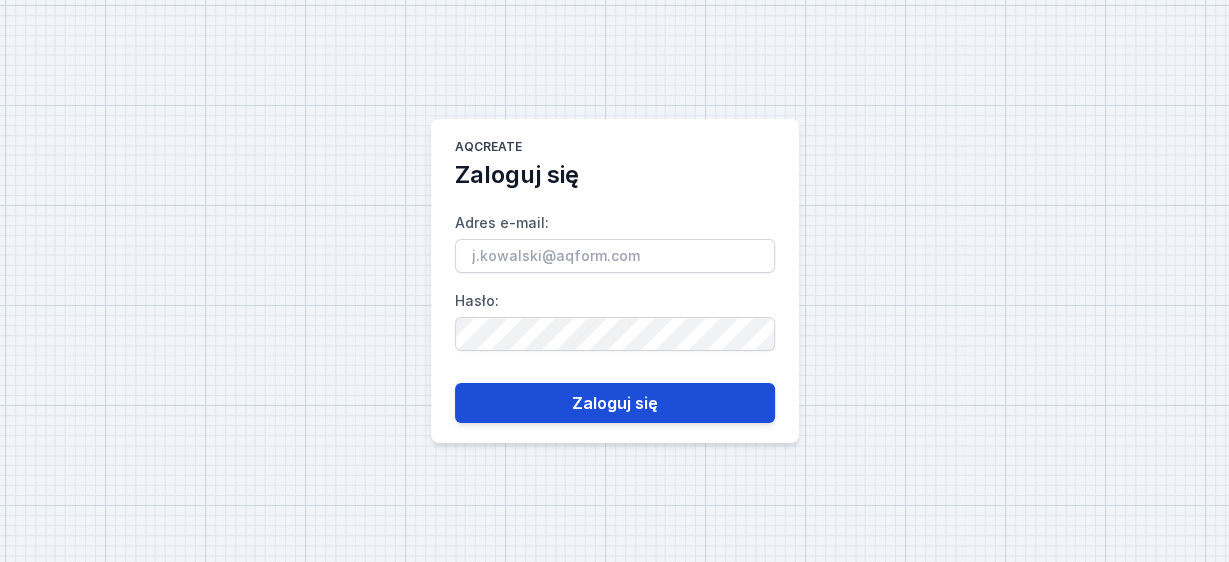type on "handlowy@[EXAMPLE_DOMAIN]" 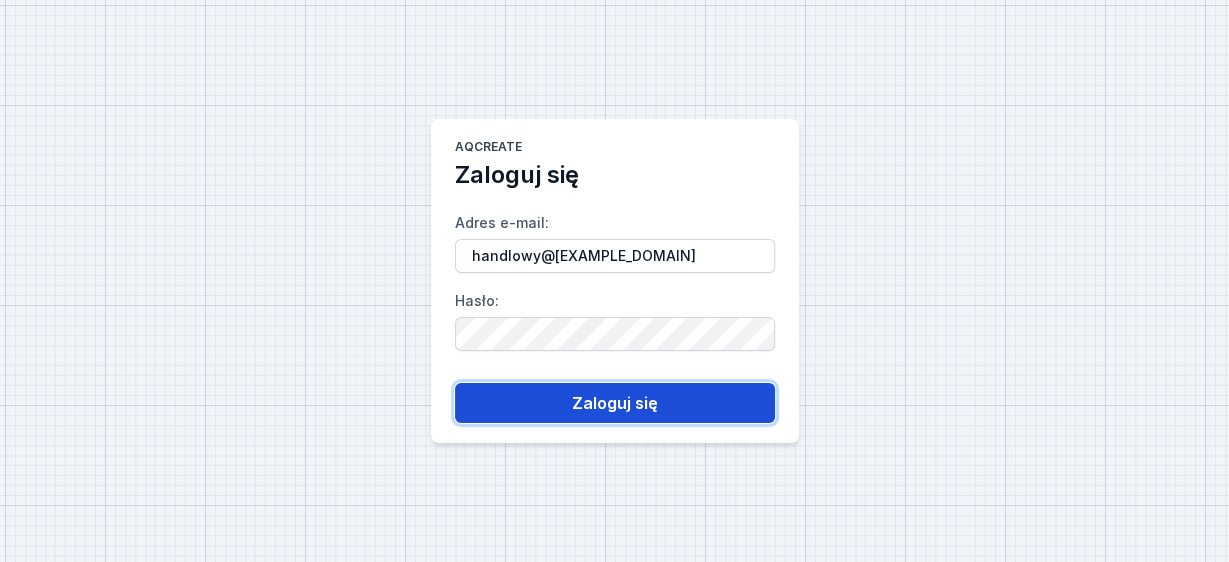 click on "Zaloguj się" at bounding box center (615, 403) 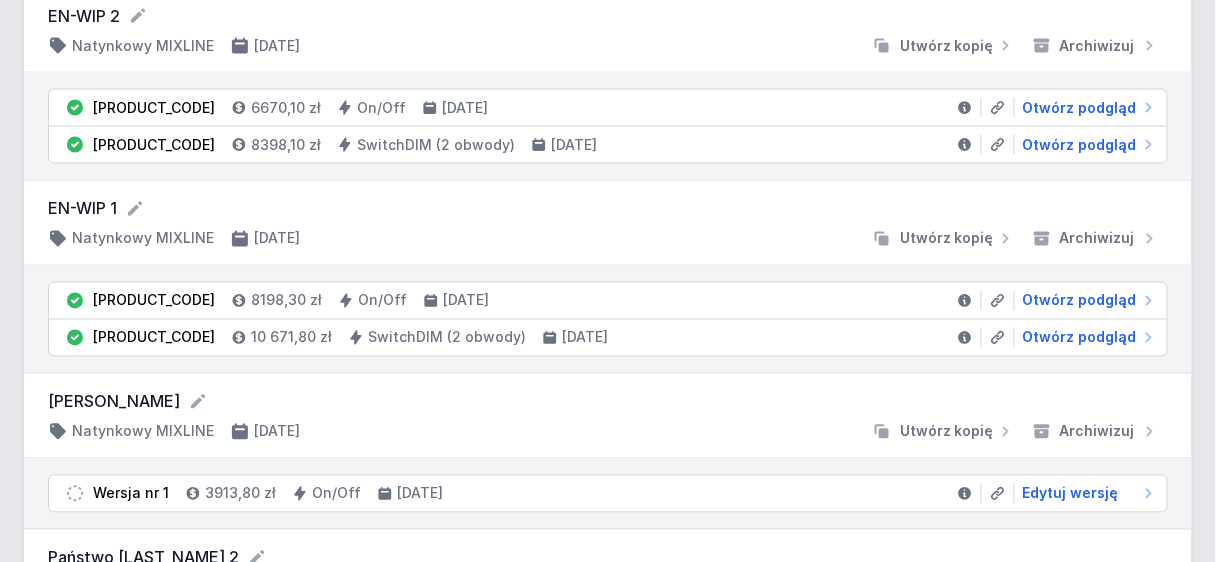 scroll, scrollTop: 762, scrollLeft: 0, axis: vertical 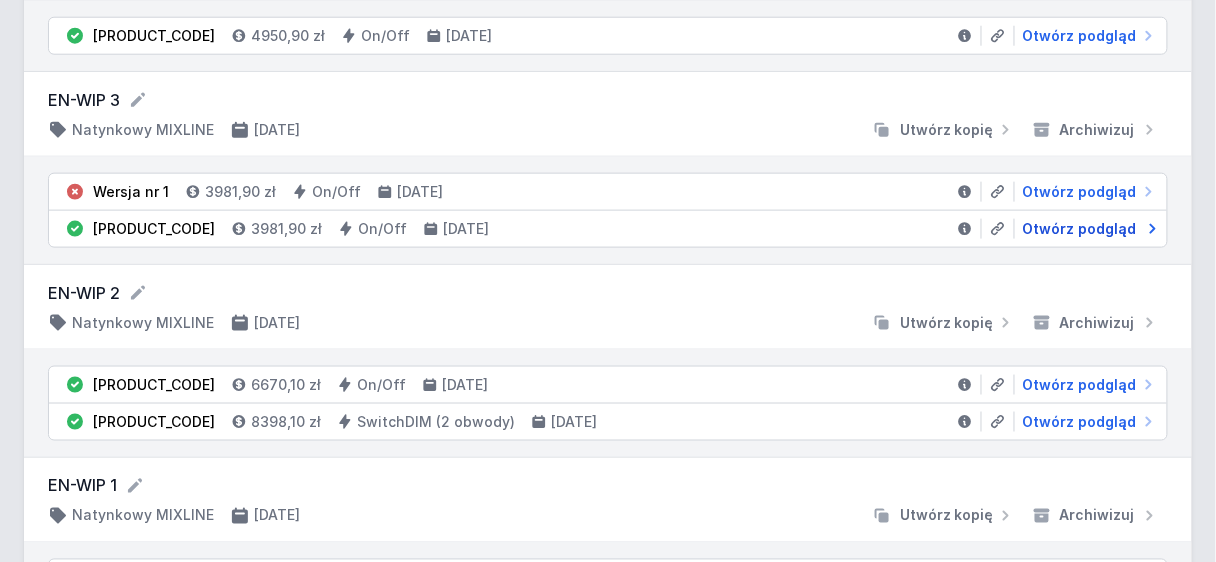 click on "Otwórz podgląd" at bounding box center (1080, 229) 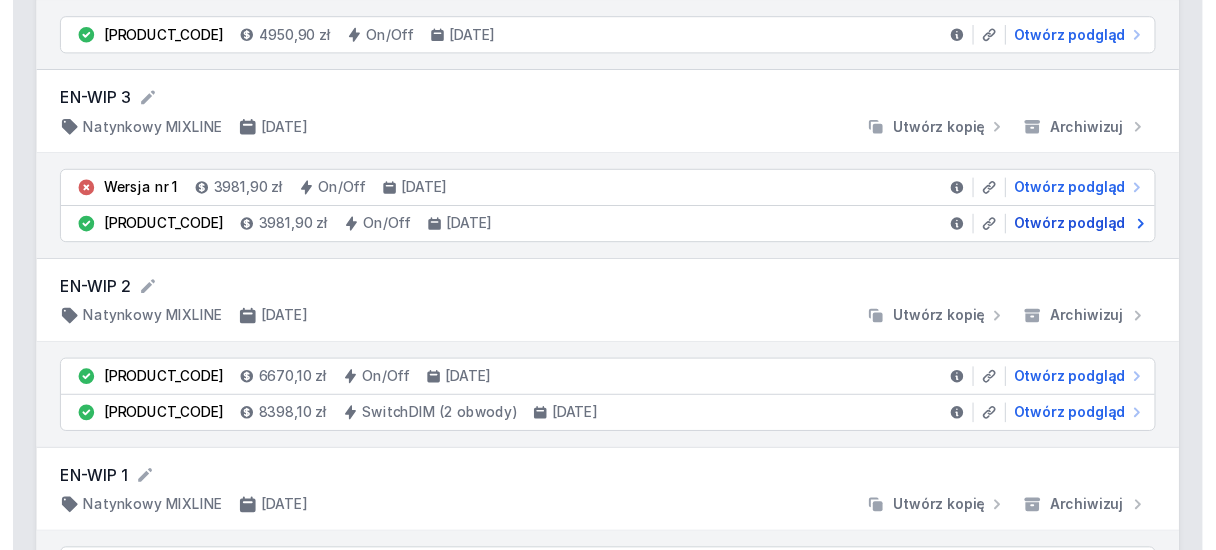 scroll, scrollTop: 0, scrollLeft: 0, axis: both 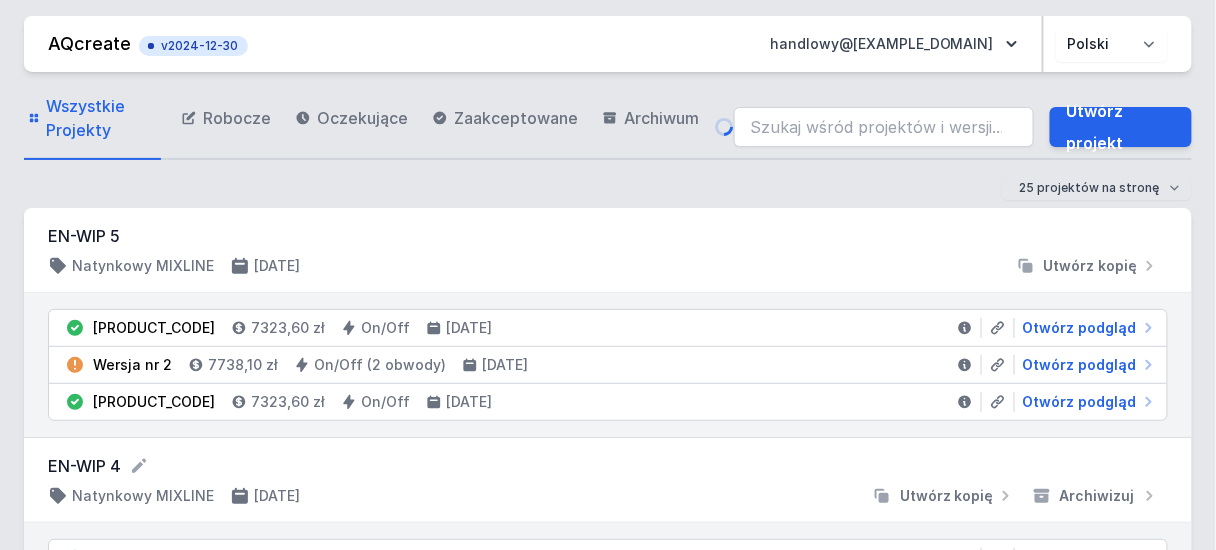 select on "2" 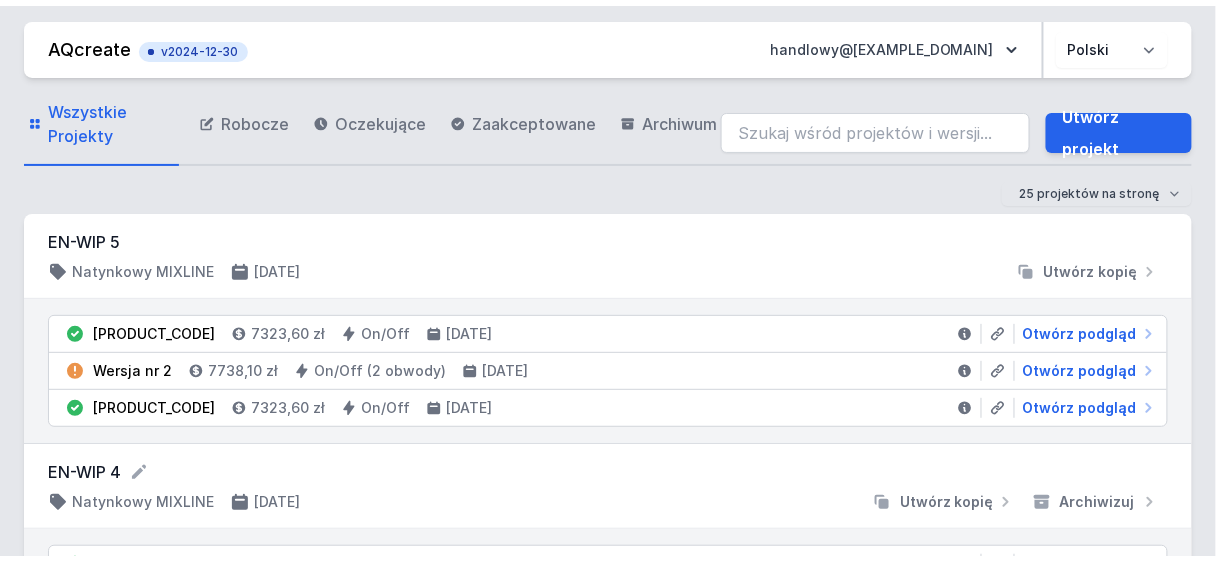 scroll, scrollTop: 522, scrollLeft: 0, axis: vertical 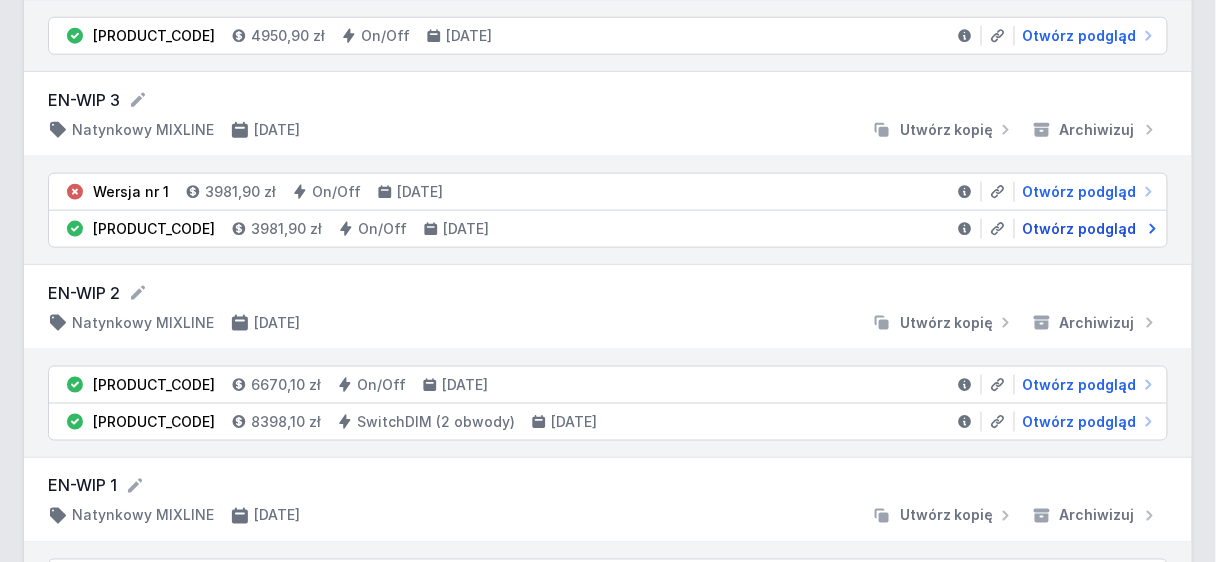 click on "Otwórz podgląd" at bounding box center [1080, 229] 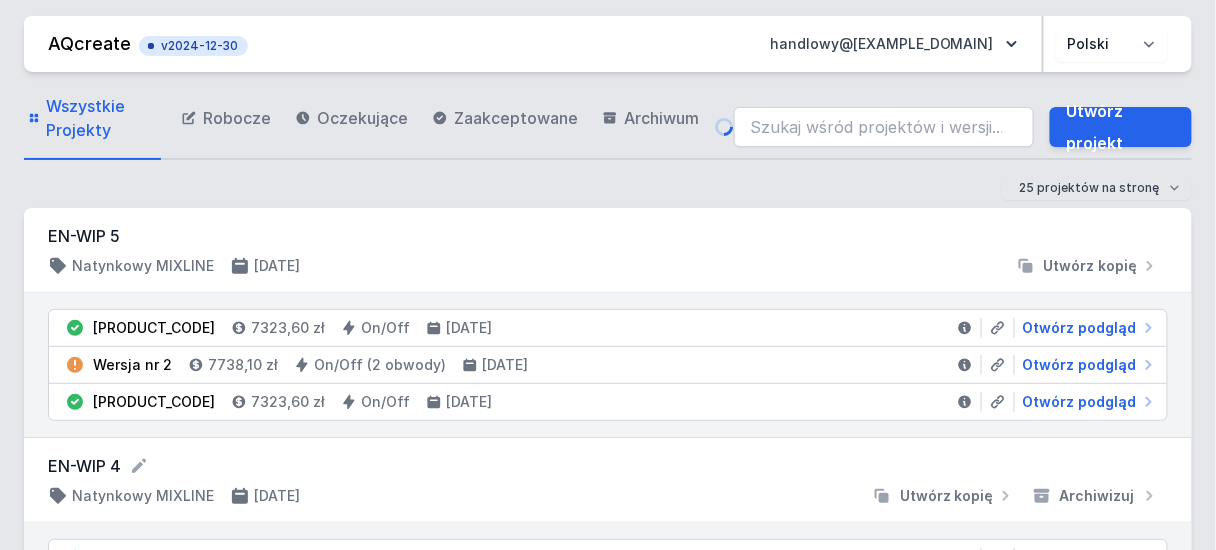select on "2" 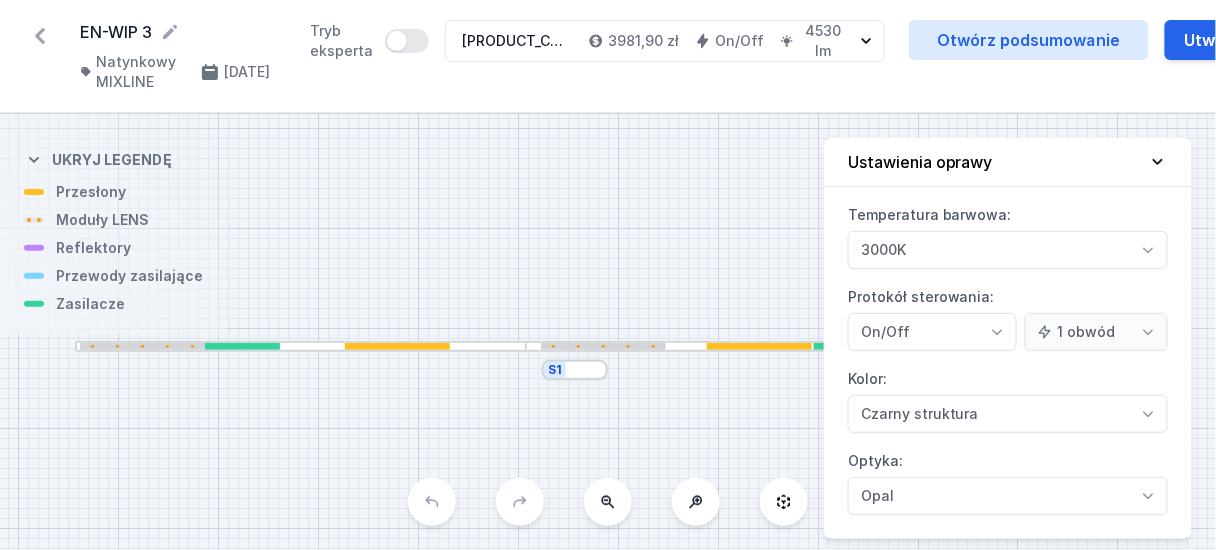 drag, startPoint x: 802, startPoint y: 260, endPoint x: 770, endPoint y: 276, distance: 35.77709 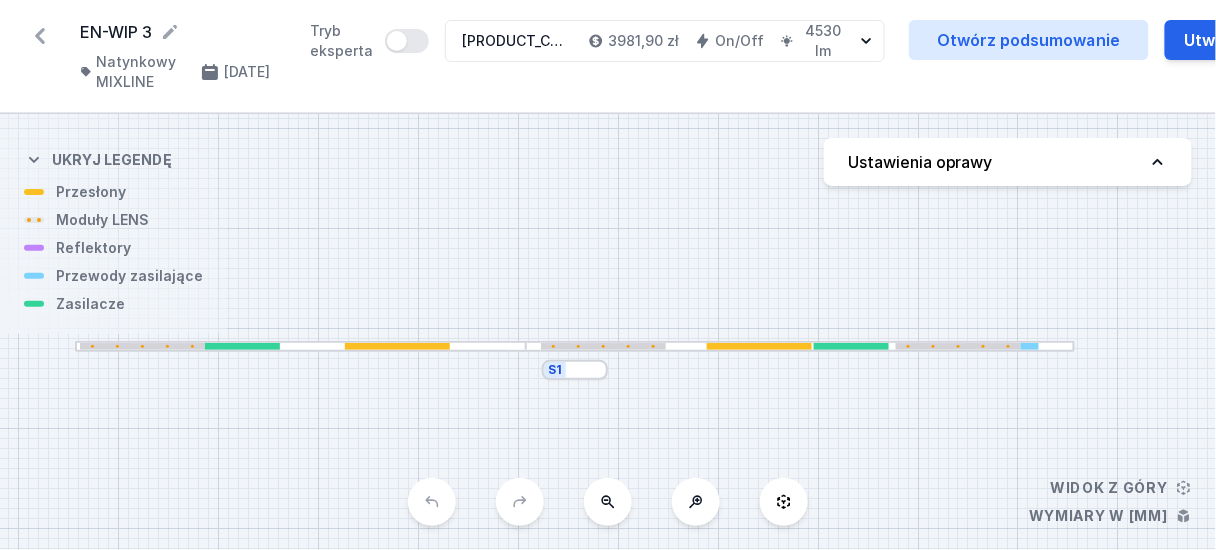 click 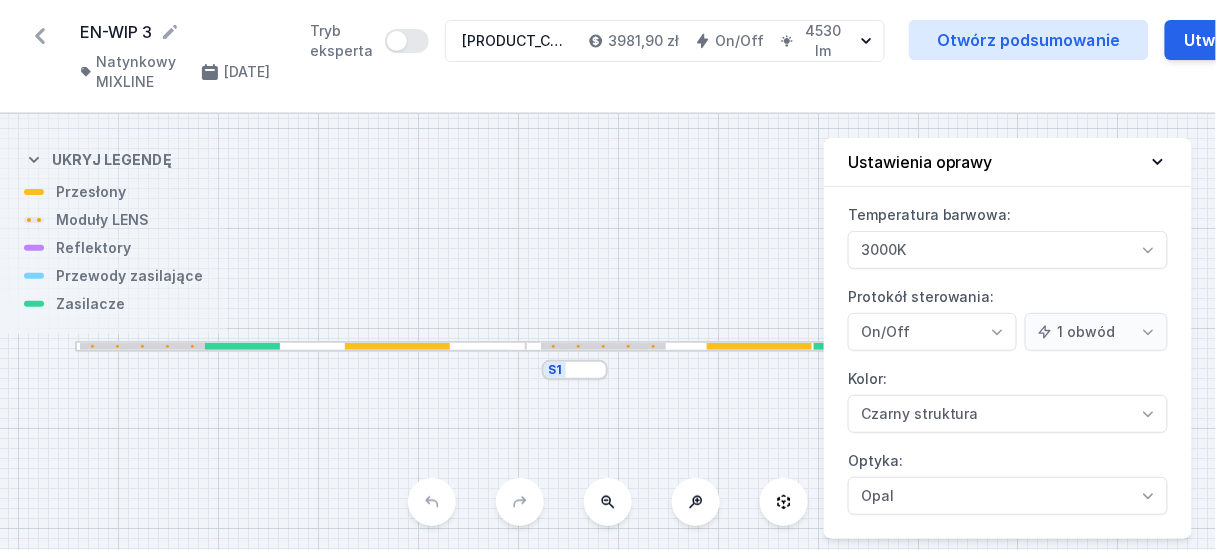 click on "S1 4000" at bounding box center [608, 332] 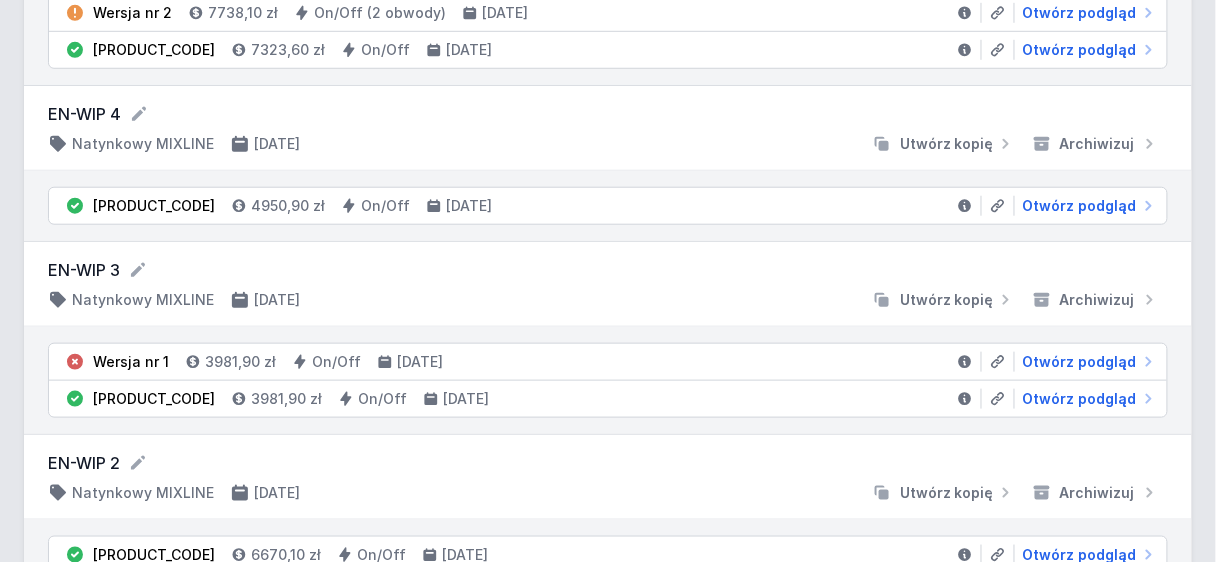 scroll, scrollTop: 362, scrollLeft: 0, axis: vertical 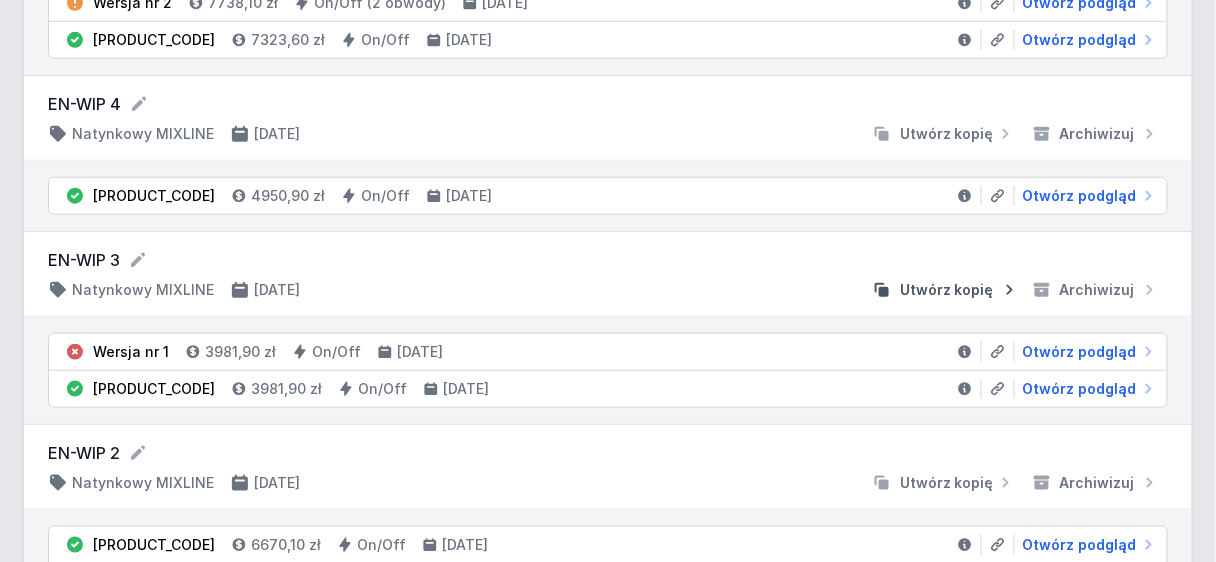 click on "Utwórz kopię" at bounding box center (947, 290) 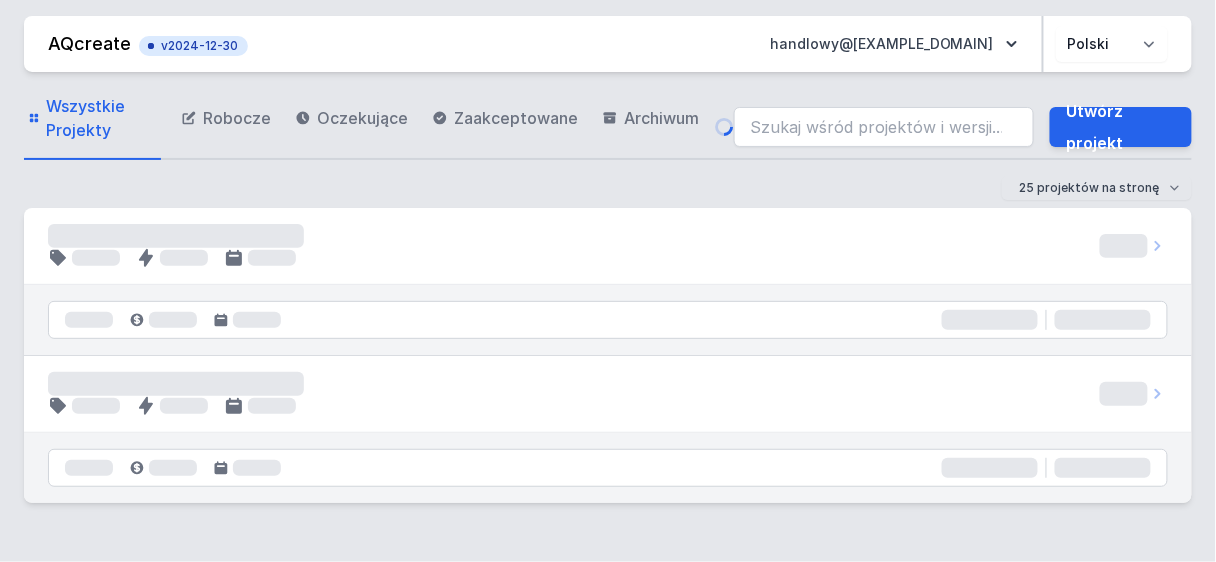 scroll, scrollTop: 0, scrollLeft: 0, axis: both 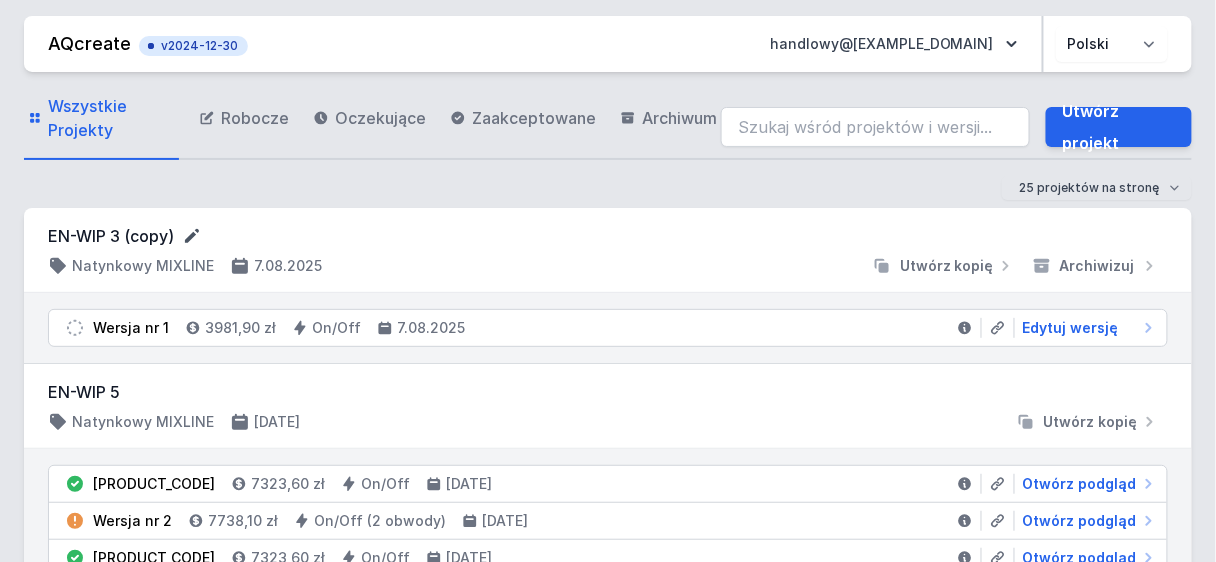 click 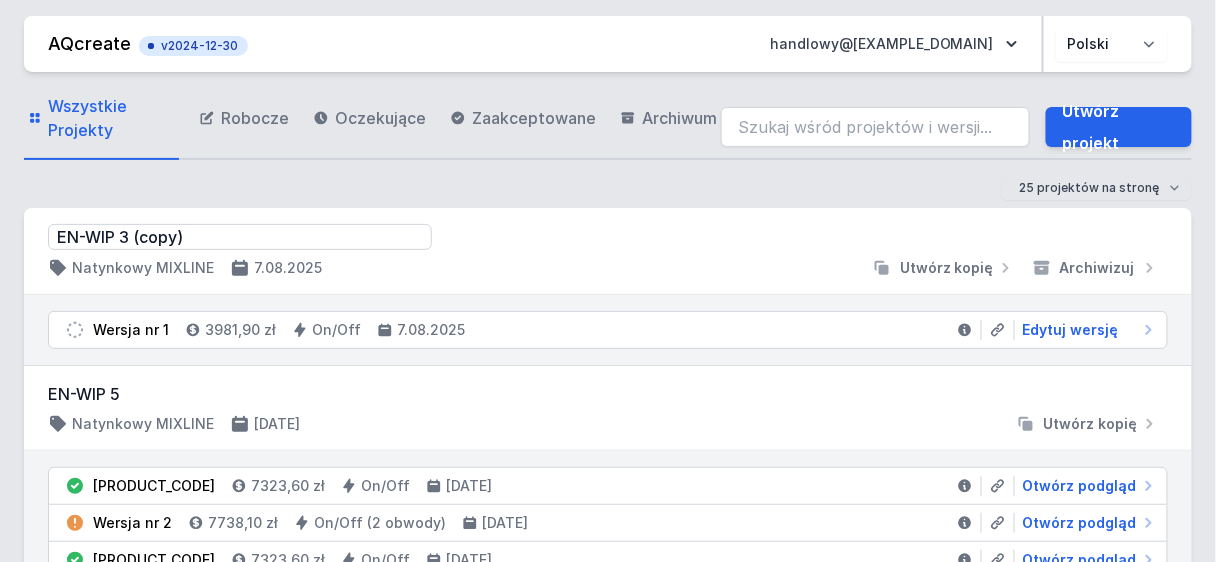 drag, startPoint x: 178, startPoint y: 236, endPoint x: 142, endPoint y: 240, distance: 36.221542 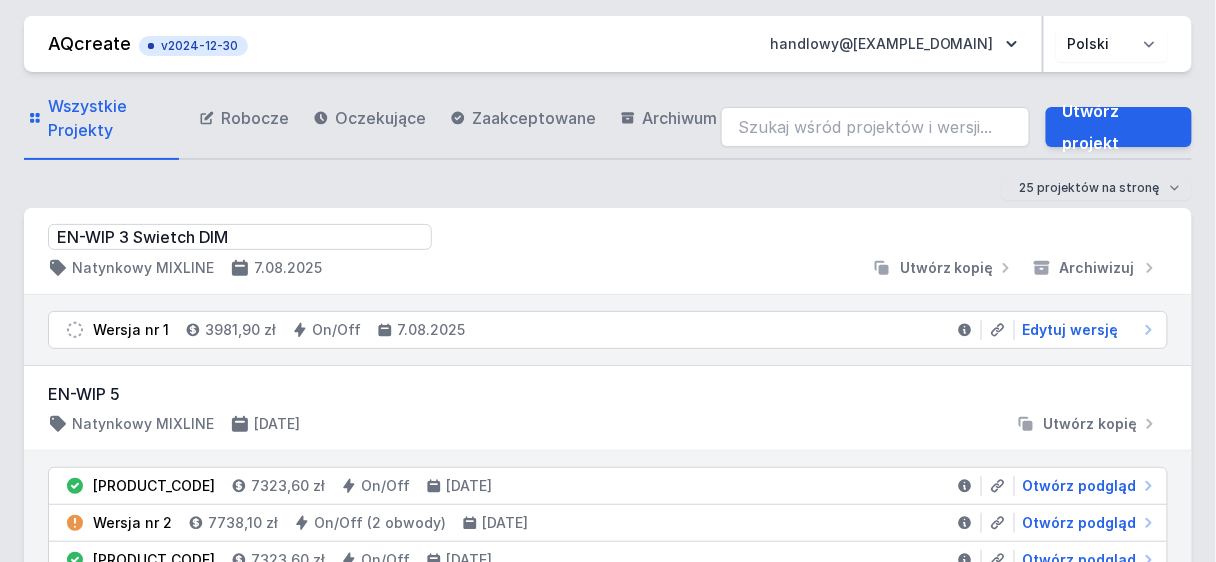 click on "EN-WIP 3 Swietch DIM" at bounding box center [240, 237] 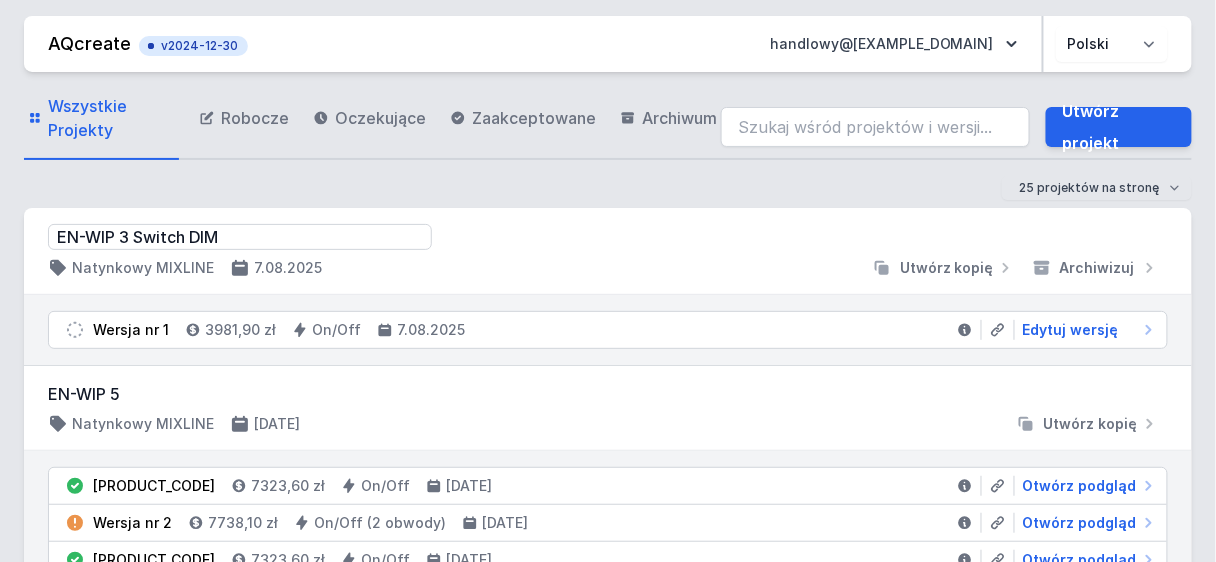 click at bounding box center (601, 268) 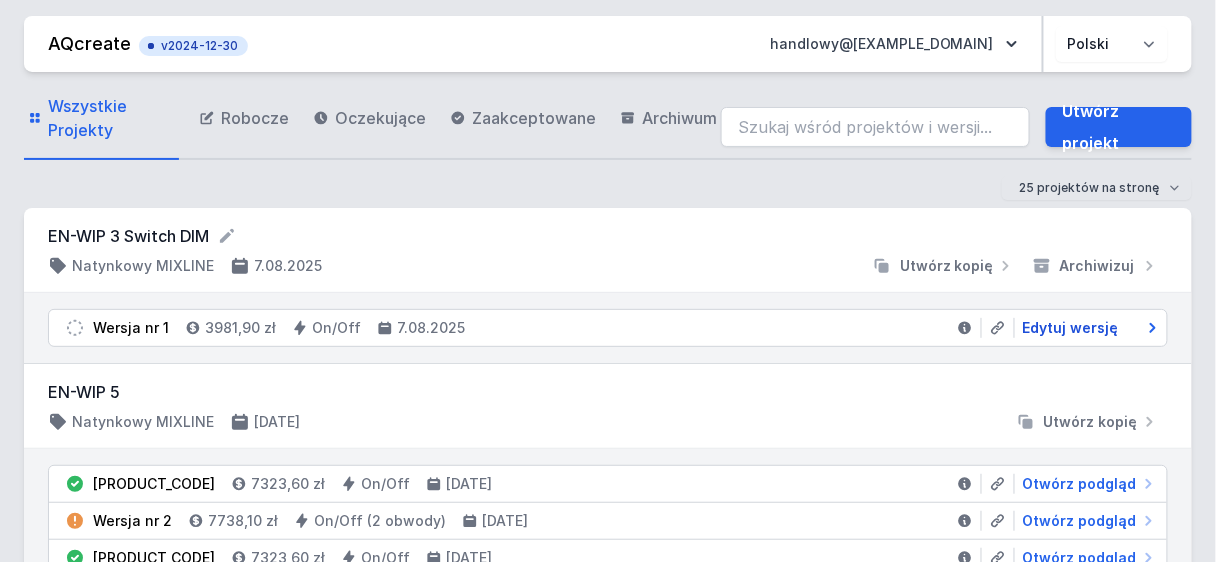 click on "Edytuj wersję" at bounding box center (1071, 328) 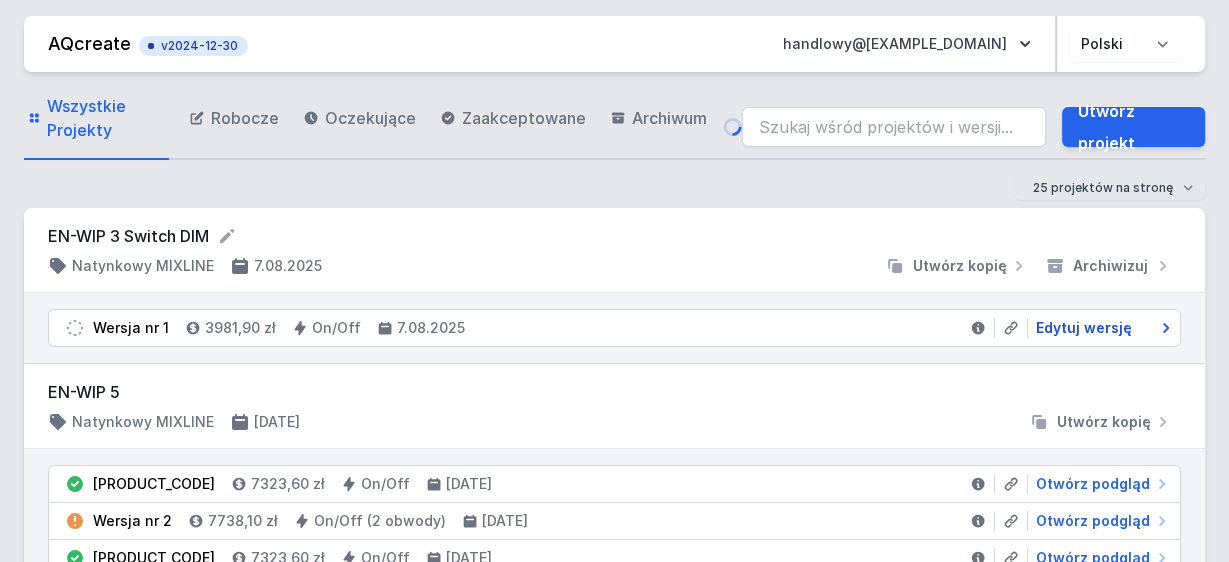 select on "2" 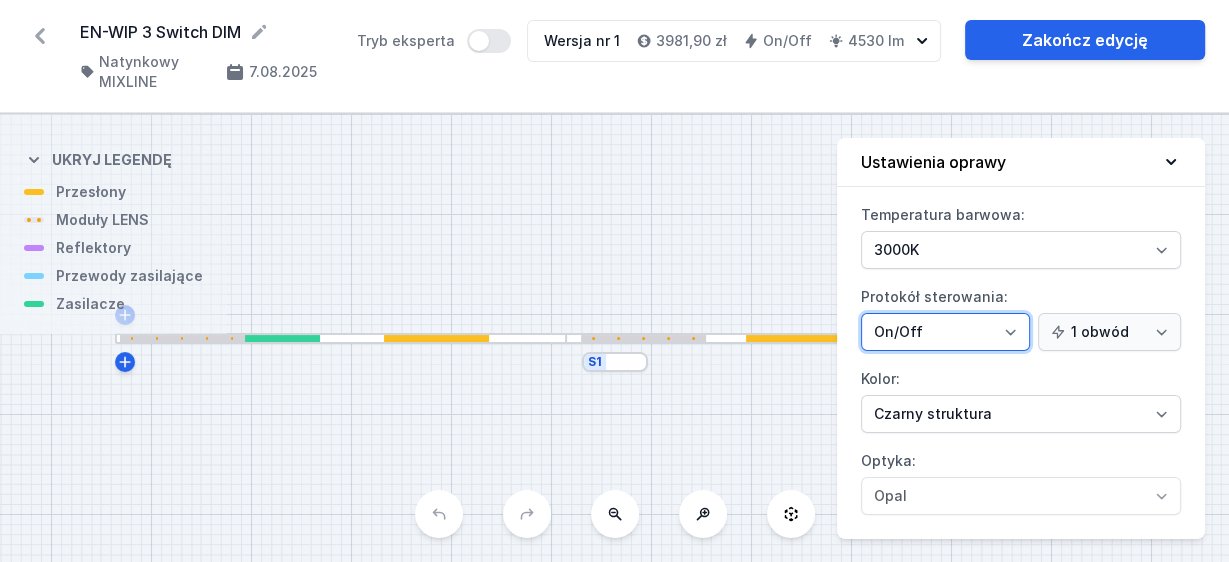 click on "On/Off SwitchDIM DALI AQsmart" at bounding box center [945, 332] 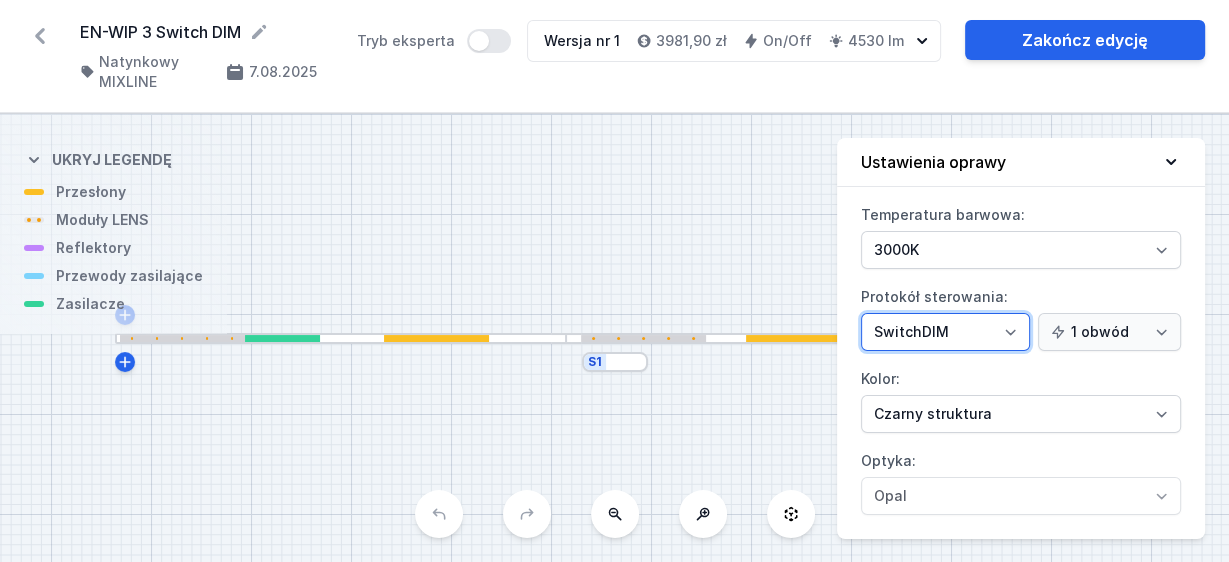 click on "On/Off SwitchDIM DALI AQsmart" at bounding box center [945, 332] 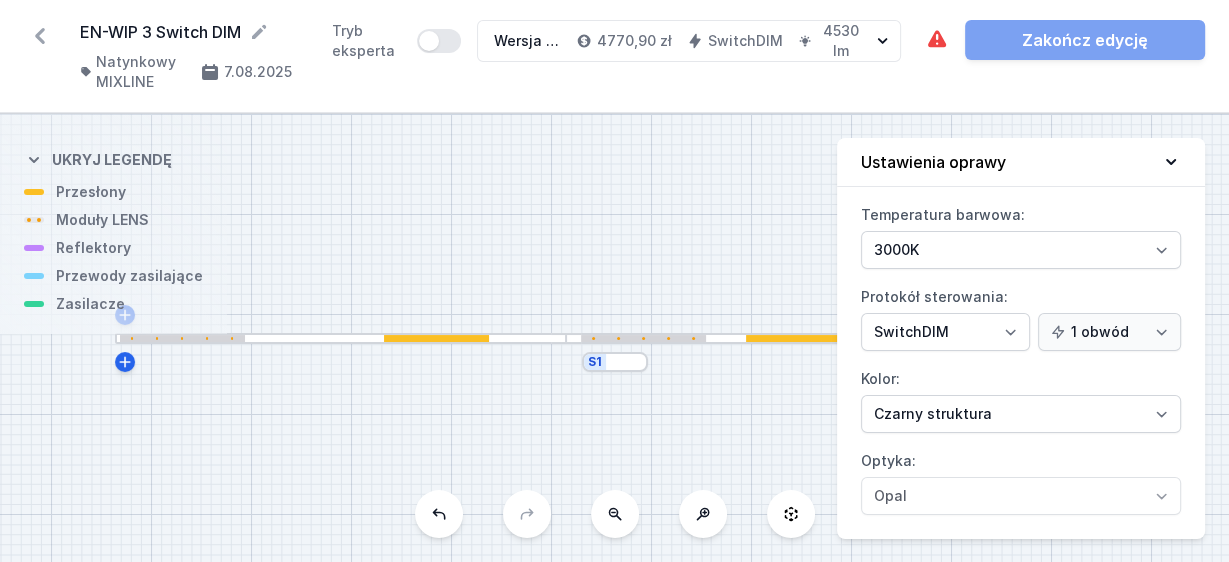 click on "S1 4000" at bounding box center (614, 338) 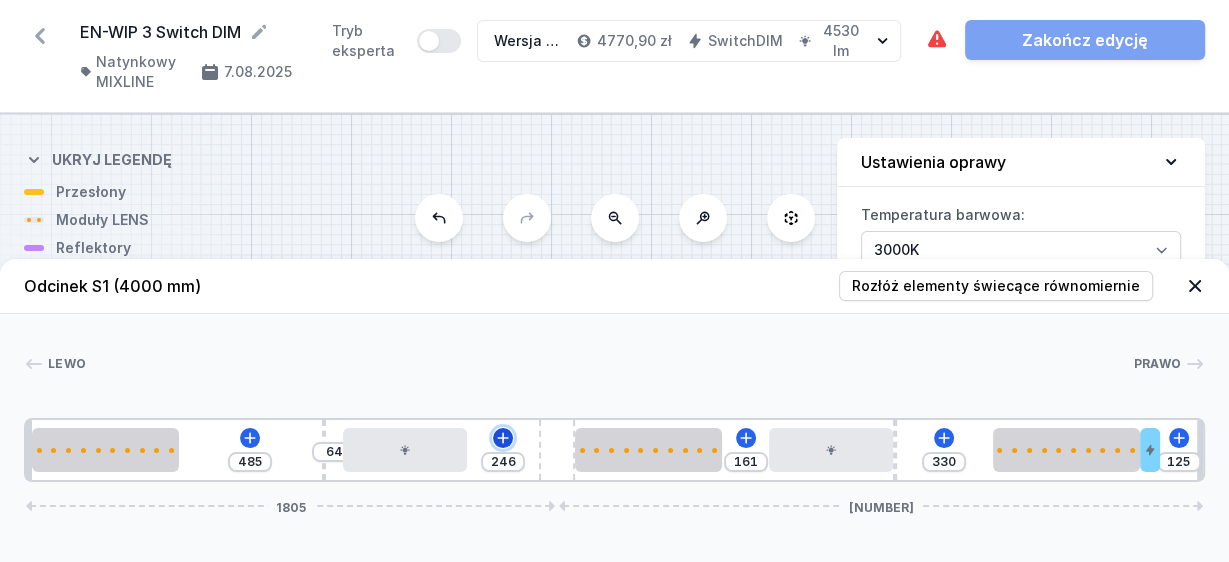 click 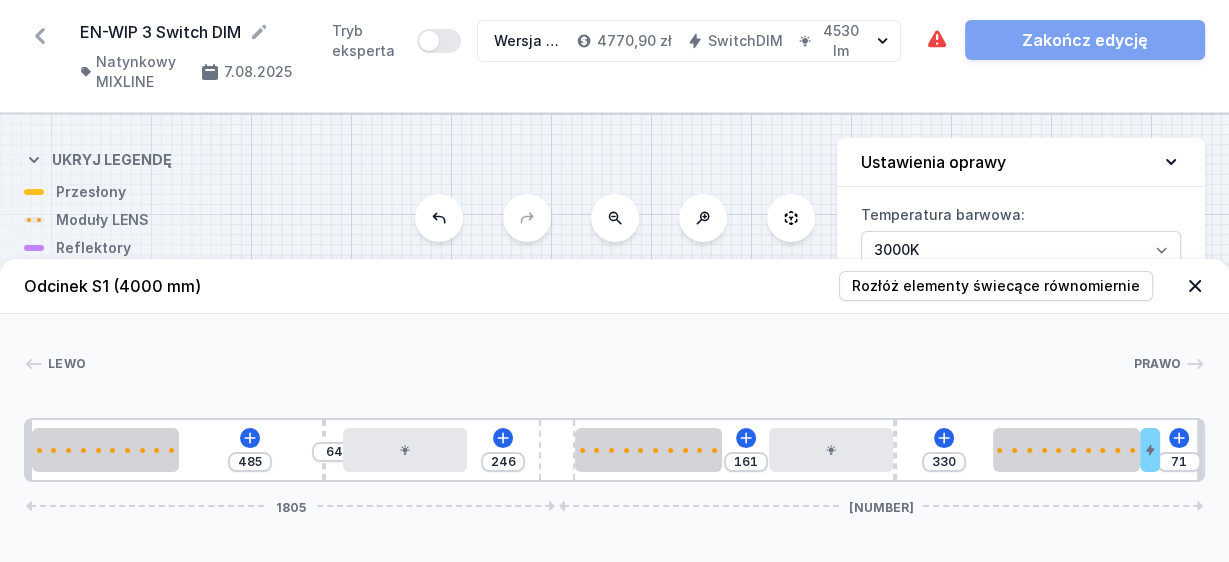 type on "68" 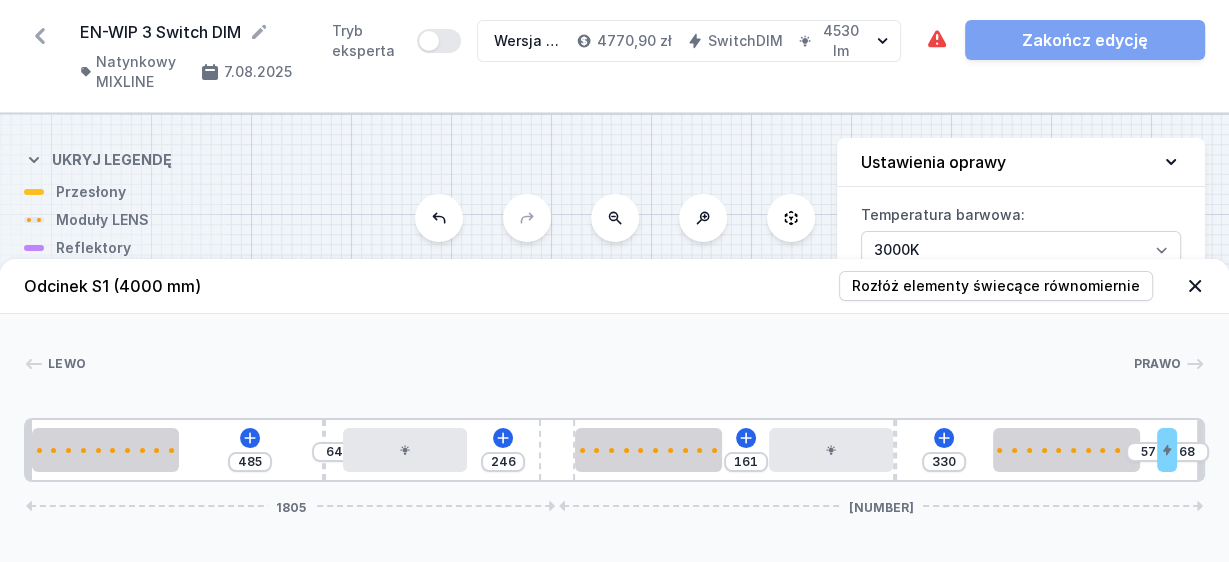 drag, startPoint x: 1152, startPoint y: 449, endPoint x: 1184, endPoint y: 456, distance: 32.75668 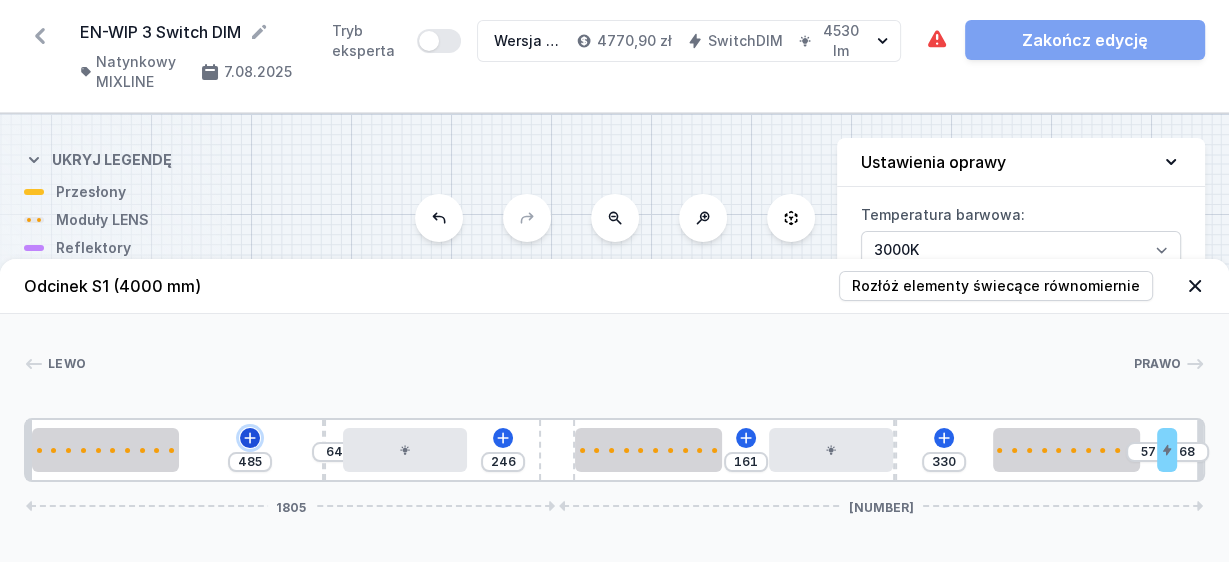 click 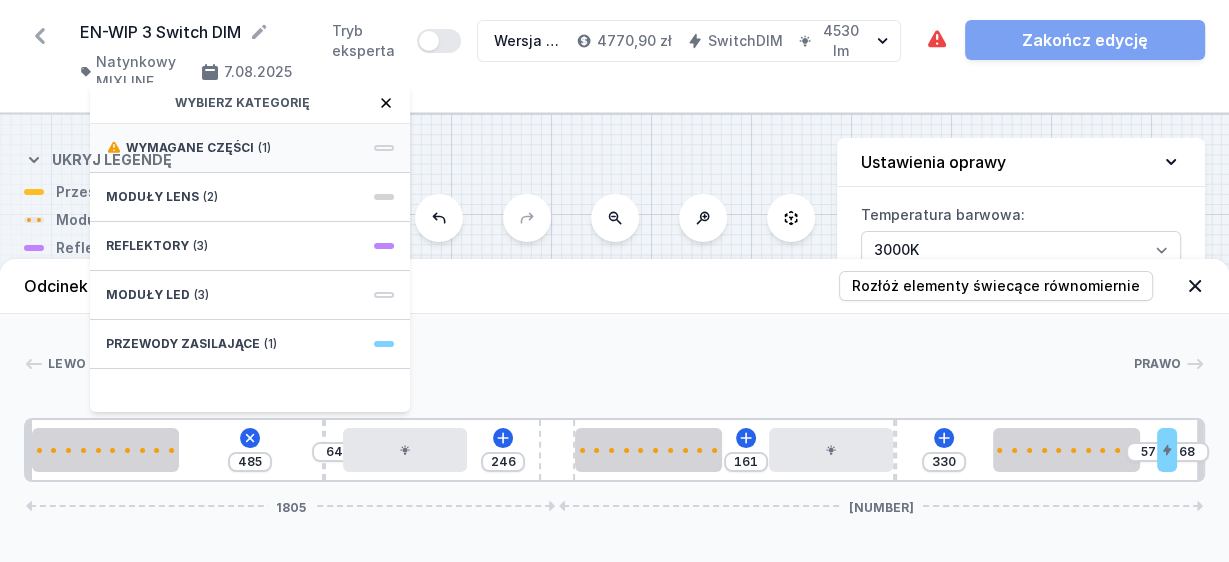 click on "Wymagane części" at bounding box center [190, 148] 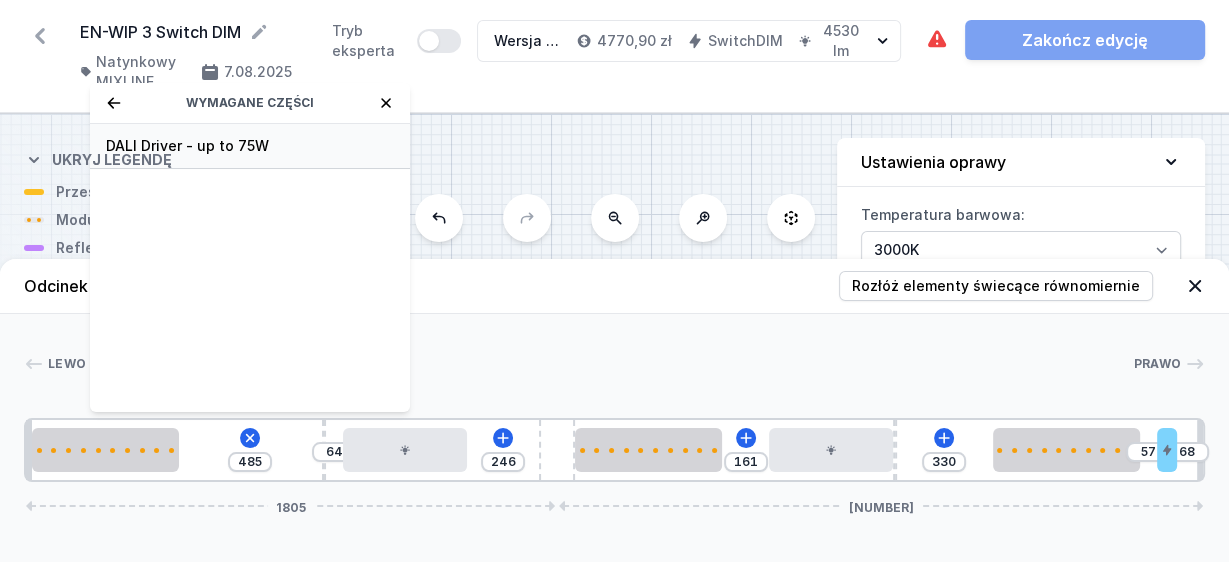 click on "DALI Driver - up to 75W" at bounding box center (250, 146) 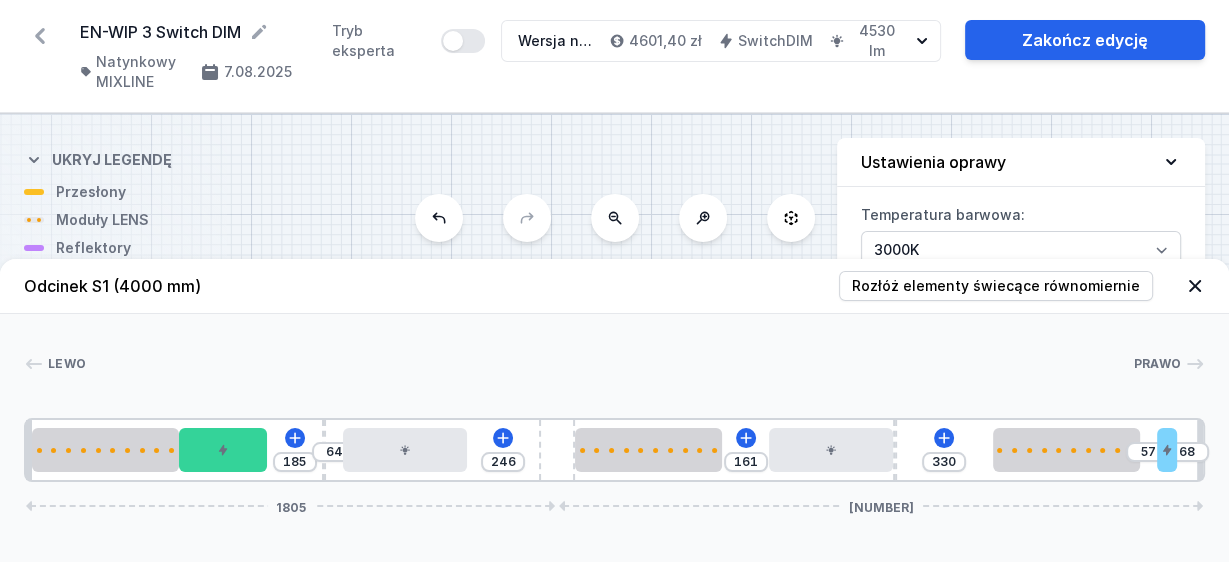 click on "S1 4000" at bounding box center [614, 338] 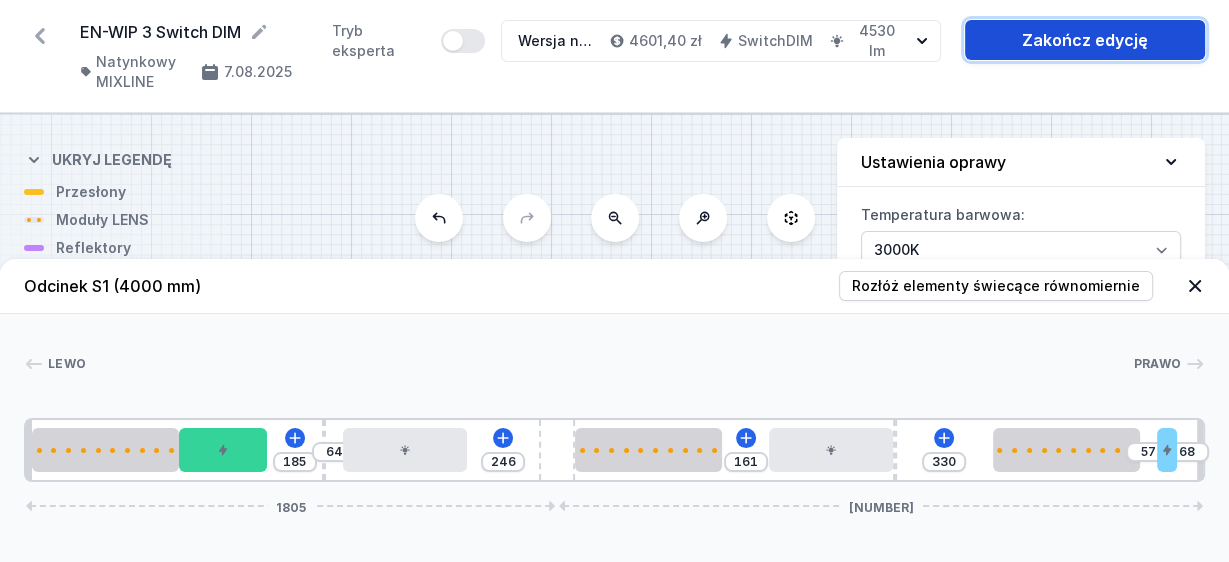 click on "Zakończ edycję" at bounding box center [1085, 40] 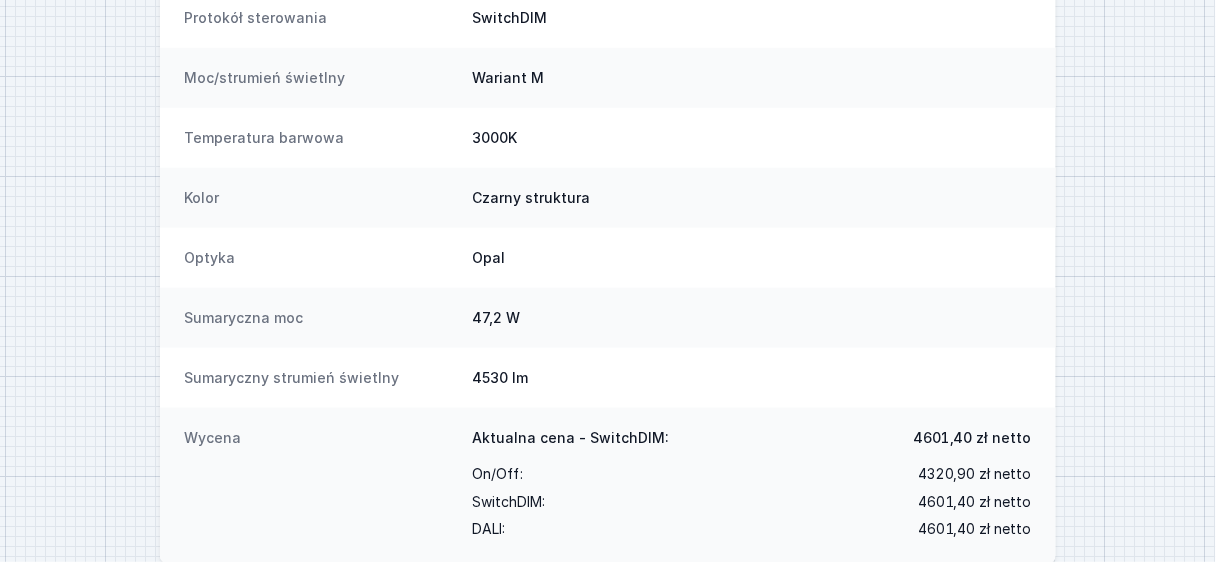 scroll, scrollTop: 455, scrollLeft: 0, axis: vertical 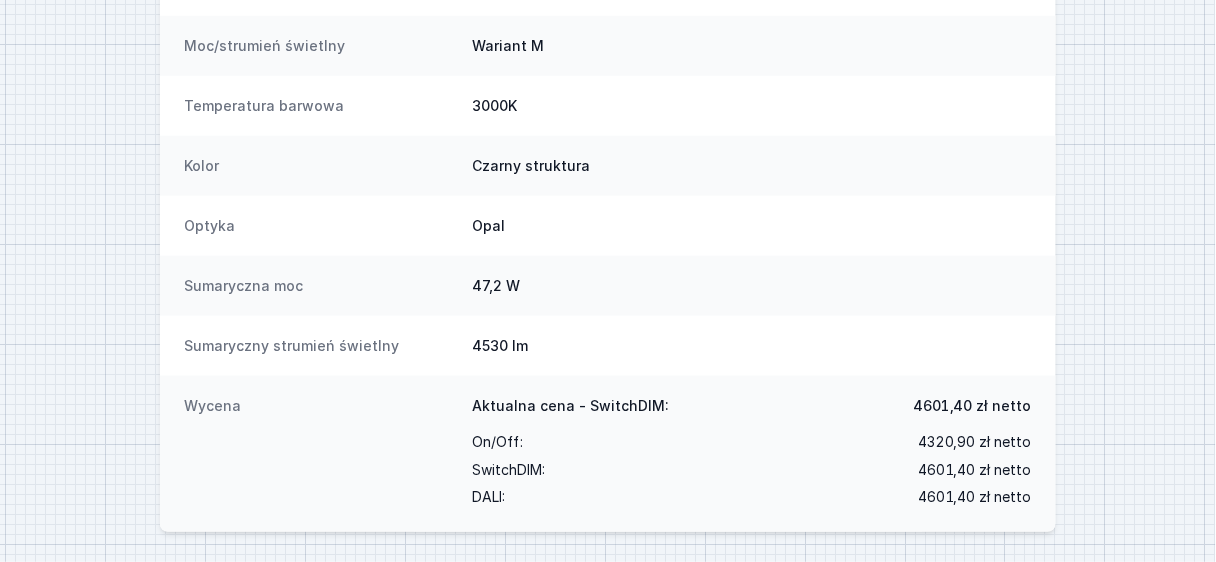 drag, startPoint x: 1226, startPoint y: 312, endPoint x: 1170, endPoint y: 471, distance: 168.57343 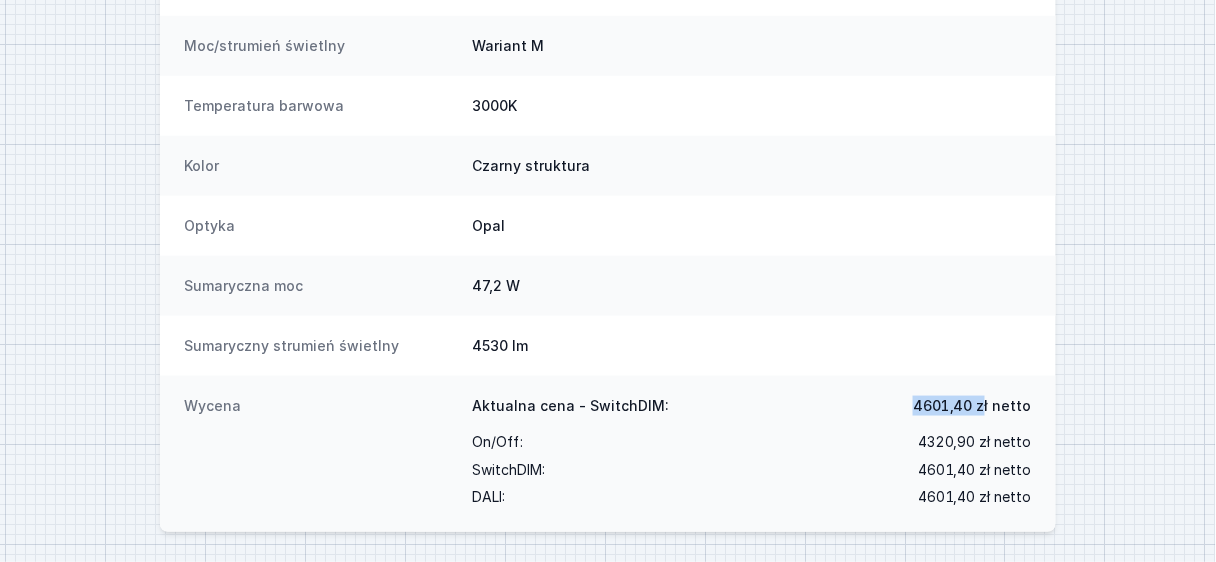 drag, startPoint x: 924, startPoint y: 401, endPoint x: 992, endPoint y: 410, distance: 68.593 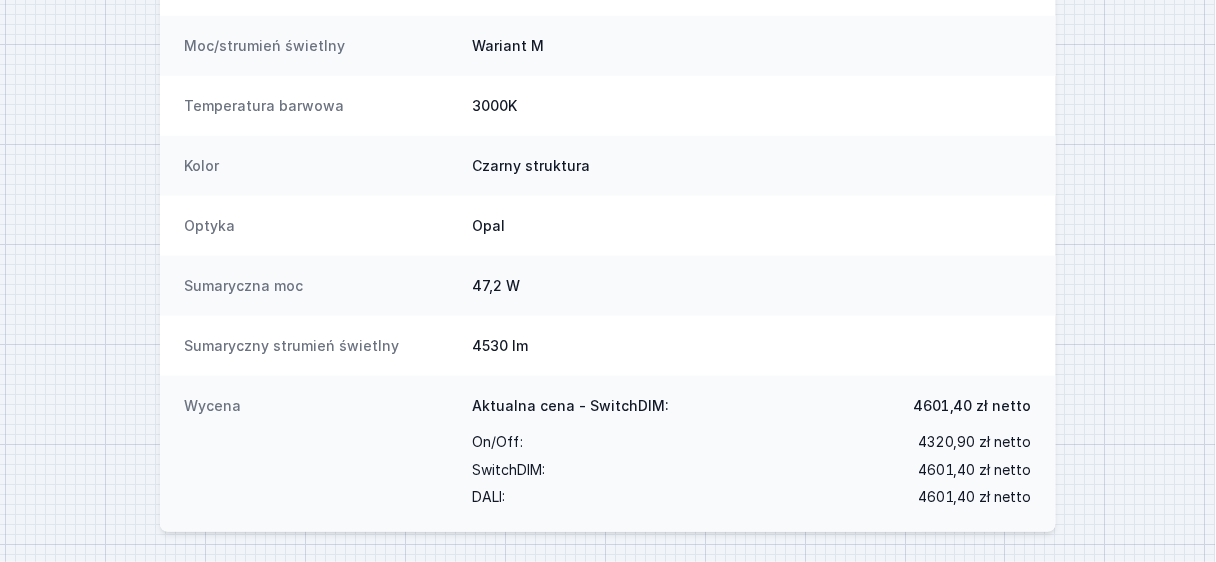 click on "4530 lm" at bounding box center (752, 346) 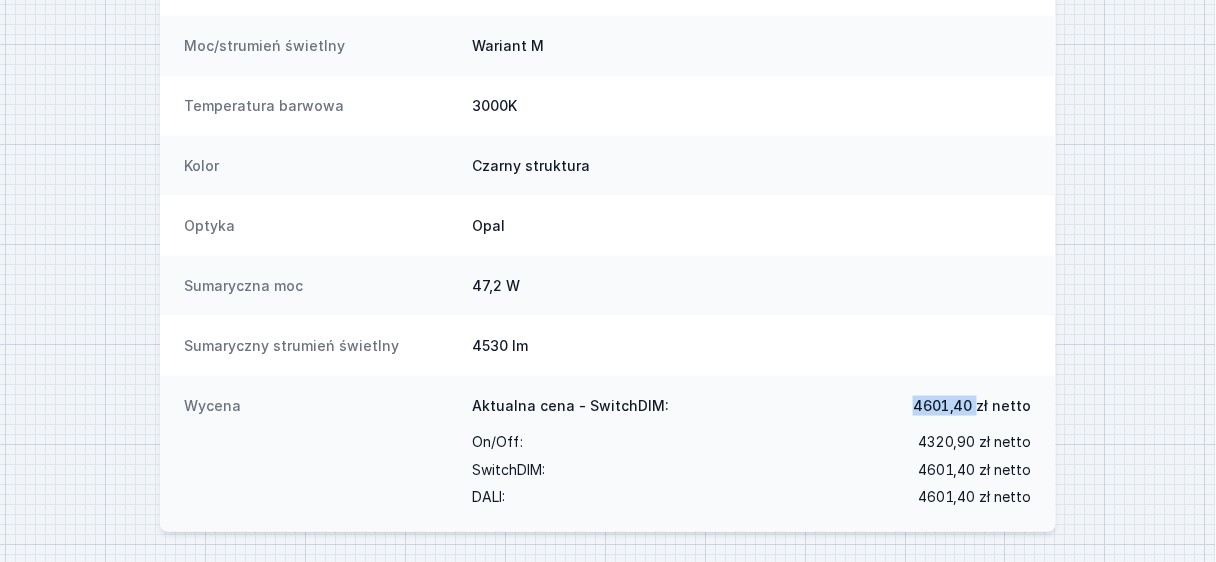 drag, startPoint x: 982, startPoint y: 403, endPoint x: 914, endPoint y: 401, distance: 68.0294 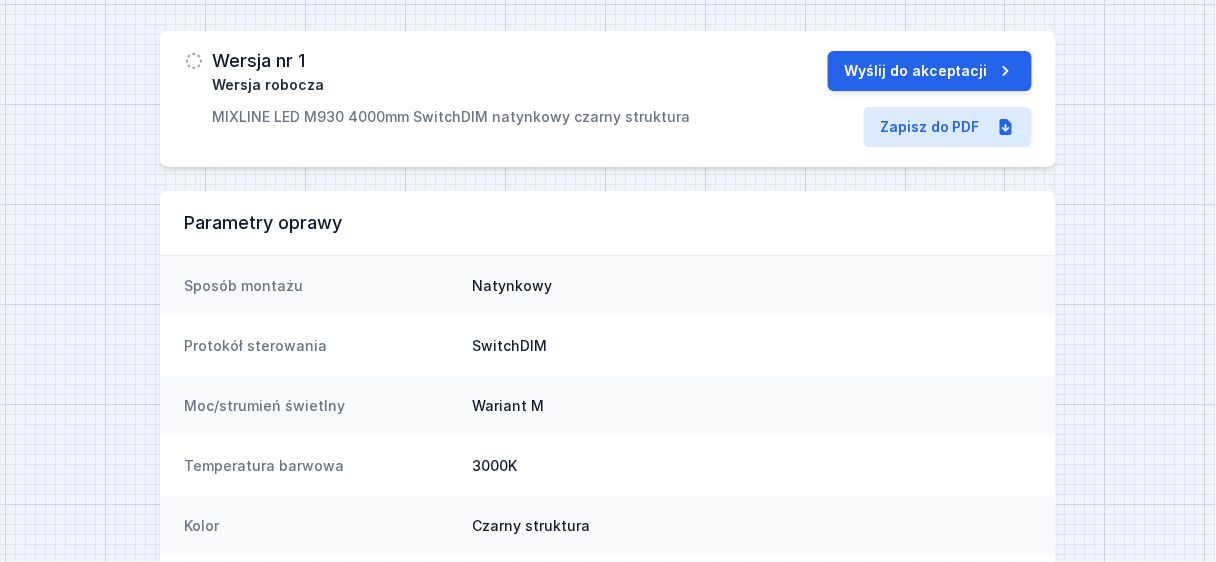 scroll, scrollTop: 0, scrollLeft: 0, axis: both 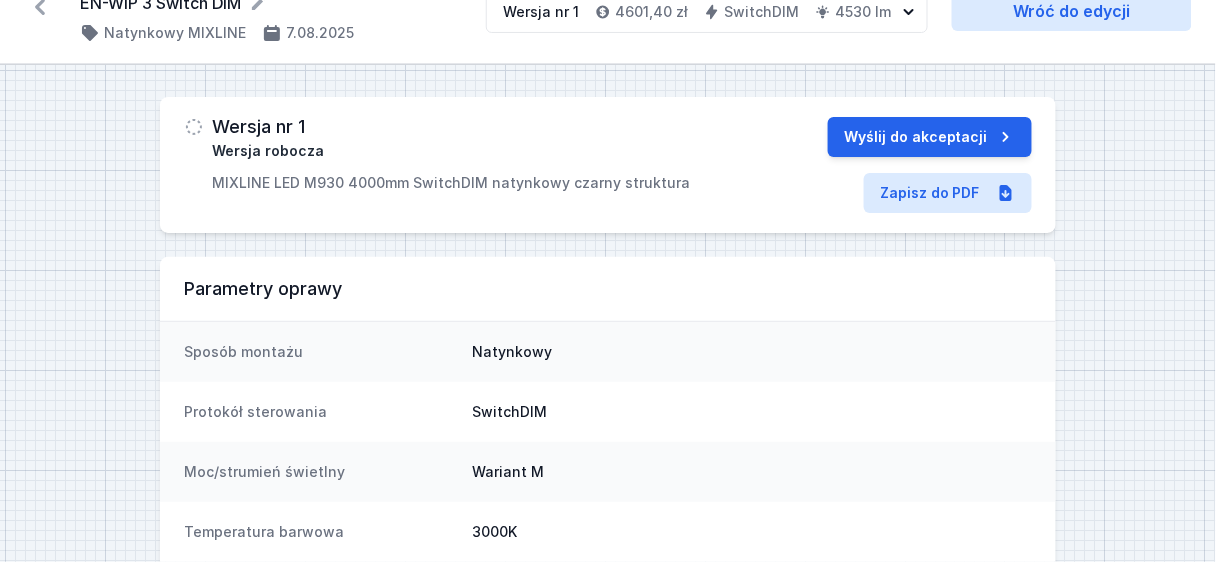click on "Wariant M" at bounding box center (752, 472) 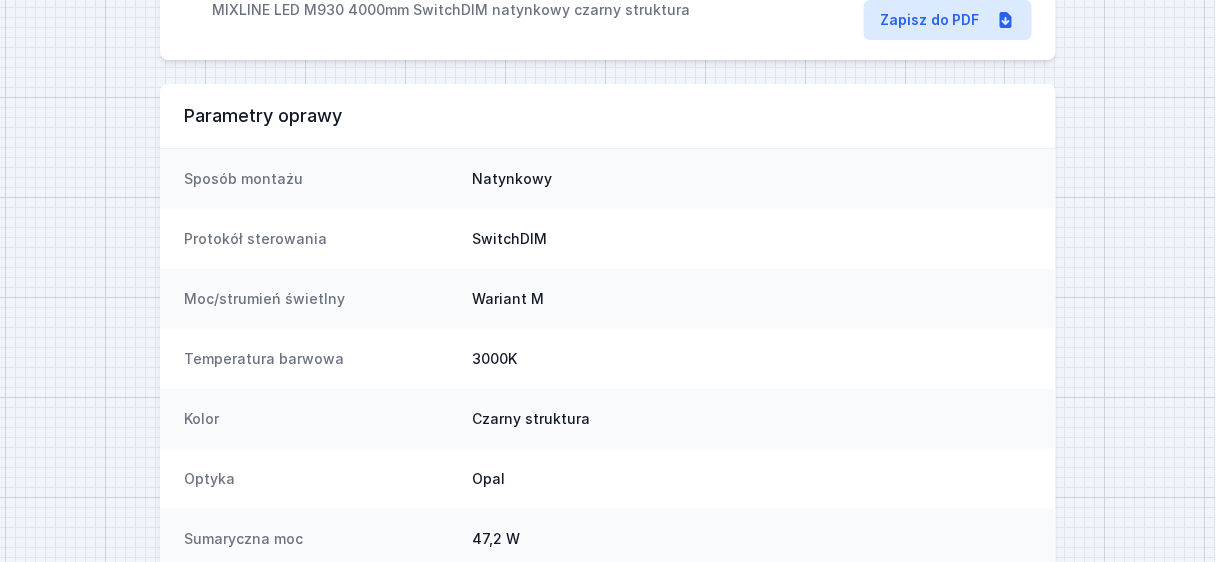 scroll, scrollTop: 0, scrollLeft: 0, axis: both 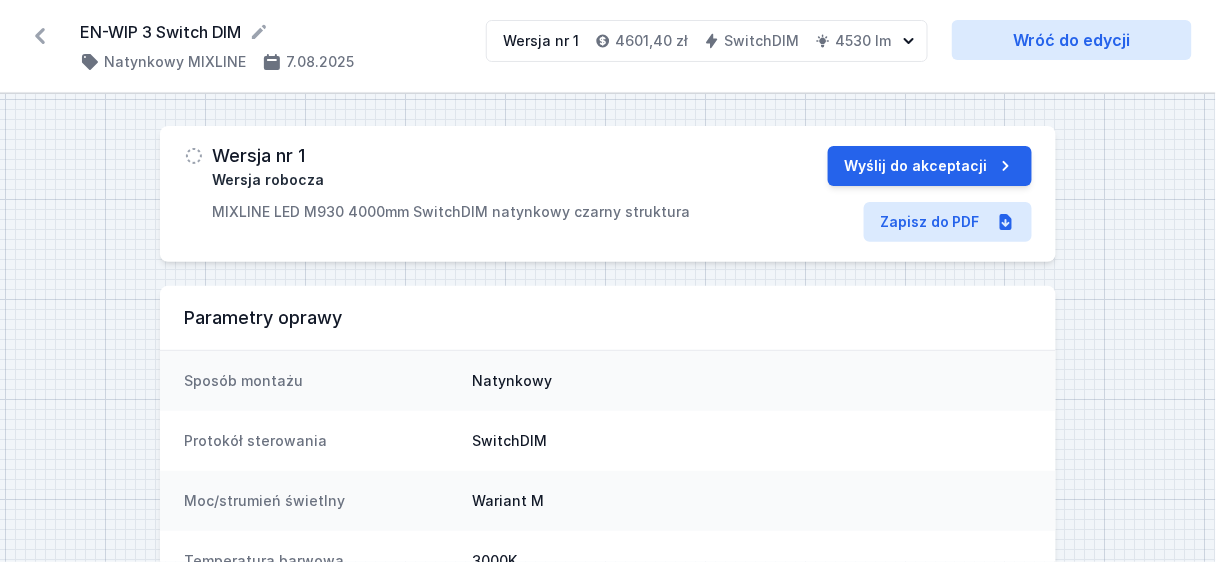 click on "Wersja nr 1 Wersja robocza MIXLINE LED M930 4000mm SwitchDIM natynkowy czarny struktura Wyślij do akceptacji Zapisz do PDF Parametry oprawy Sposób montażu Natynkowy Protokół sterowania SwitchDIM Moc/strumień świetlny Wariant M Temperatura barwowa 3000K Kolor Czarny struktura Optyka Opal Sumaryczna moc 47,2 W Sumaryczny strumień świetlny 4530 lm Wycena Aktualna cena - SwitchDIM: 4601,40 zł netto On/Off : 4320,90 zł netto SwitchDIM : 4601,40 zł netto DALI : 4601,40 zł netto" at bounding box center [608, 556] 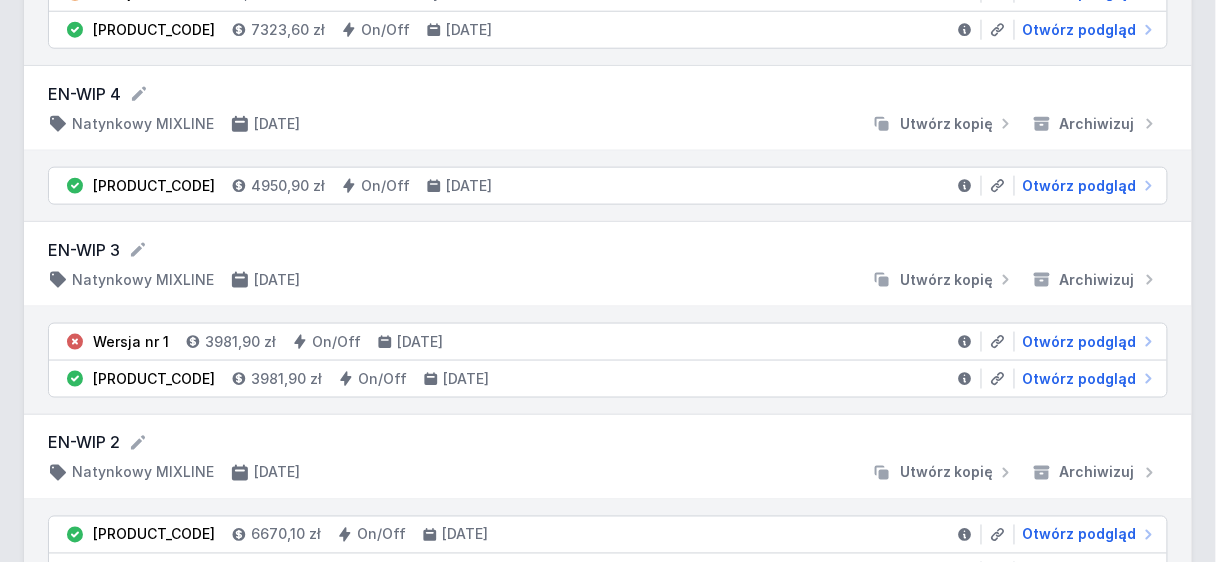scroll, scrollTop: 597, scrollLeft: 0, axis: vertical 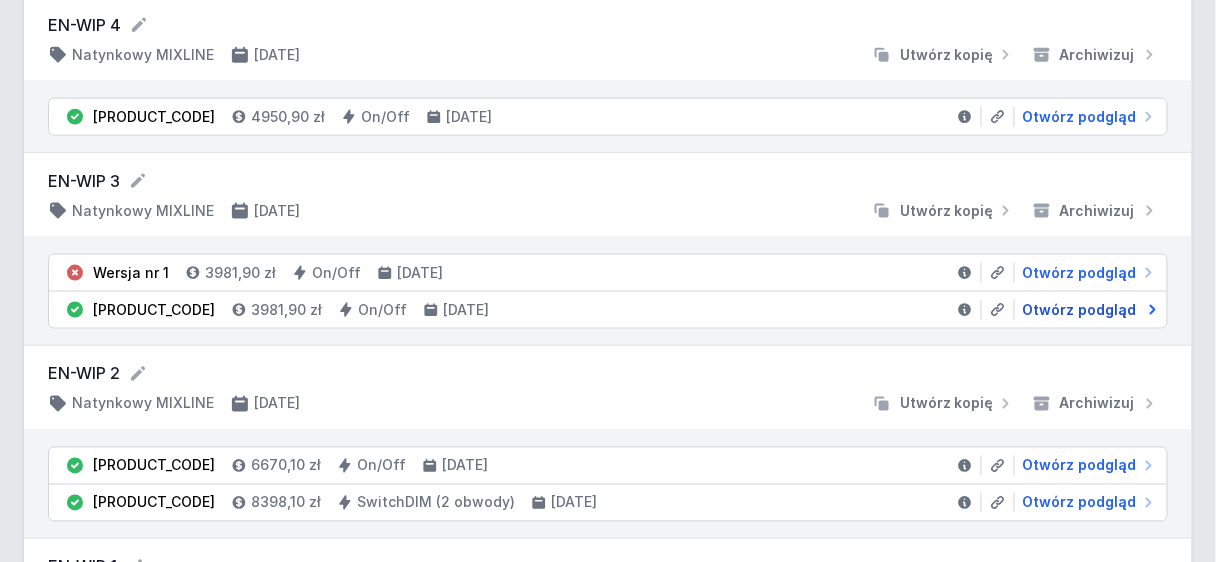 click on "Otwórz podgląd" at bounding box center (1080, 310) 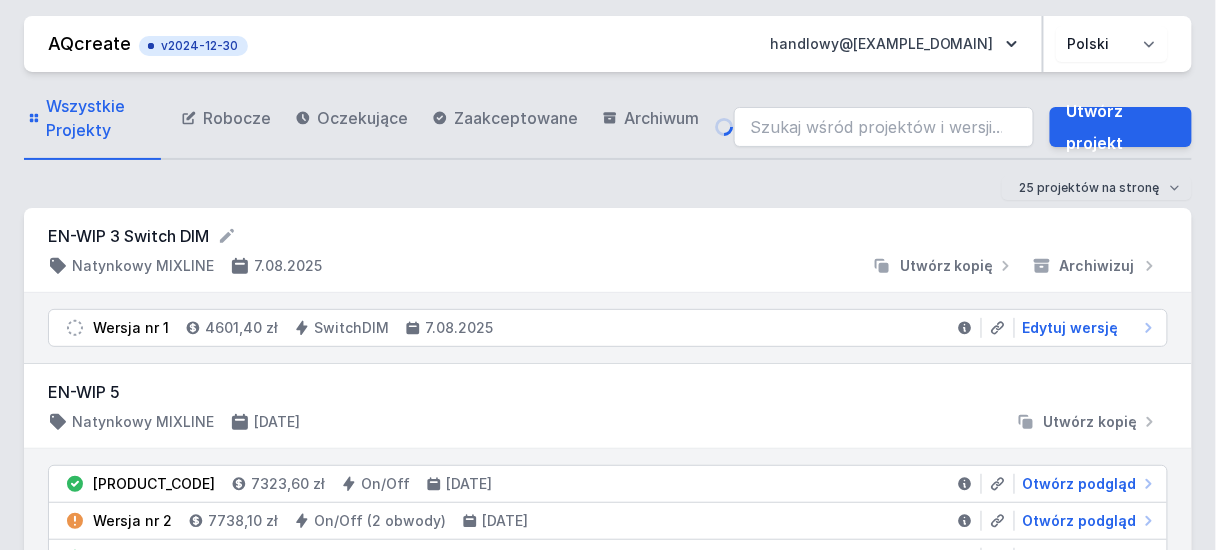 select on "2" 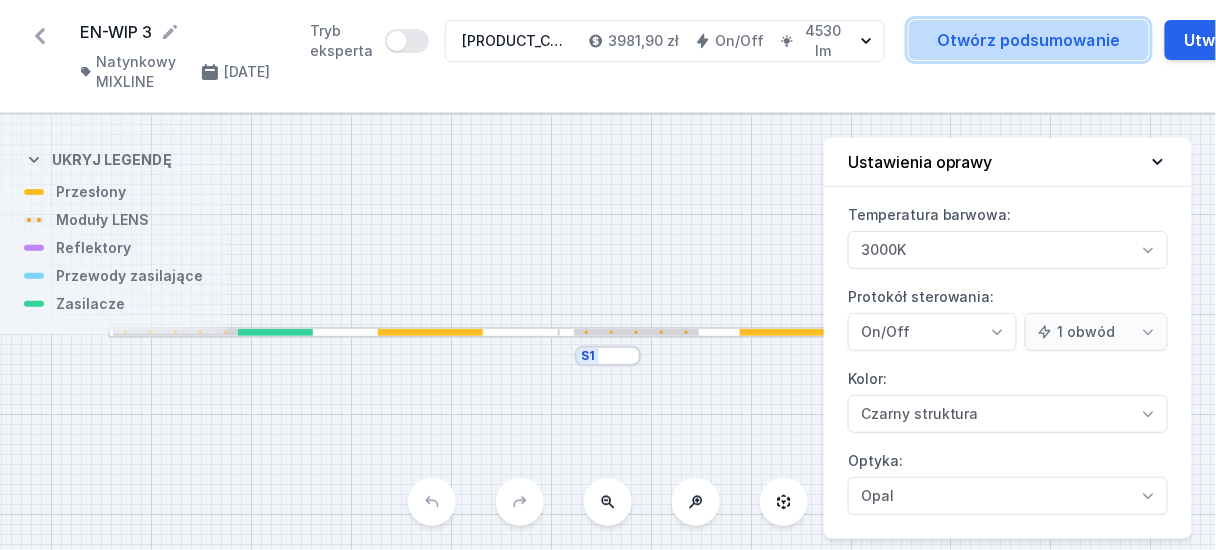 click on "Otwórz podsumowanie" at bounding box center (1029, 40) 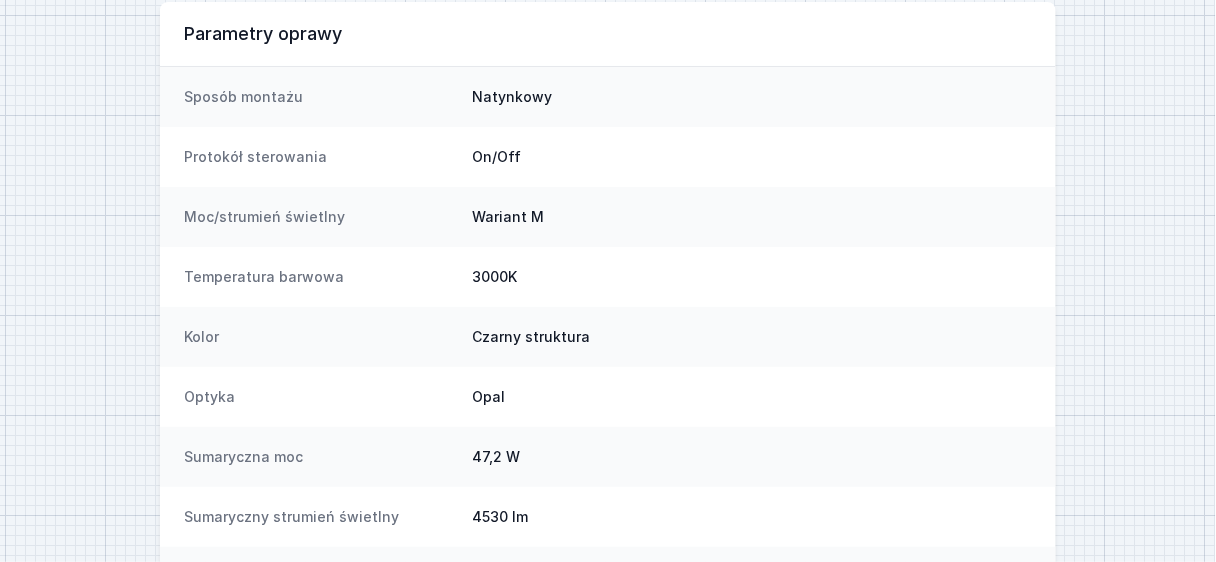 scroll, scrollTop: 455, scrollLeft: 0, axis: vertical 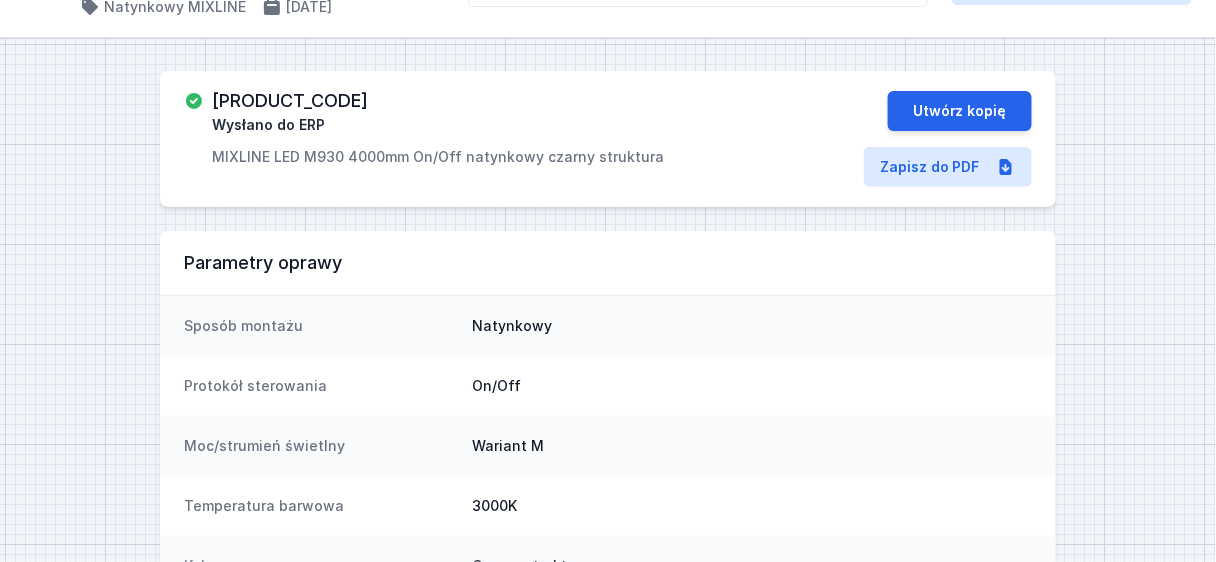 drag, startPoint x: 424, startPoint y: 100, endPoint x: 205, endPoint y: 94, distance: 219.08218 